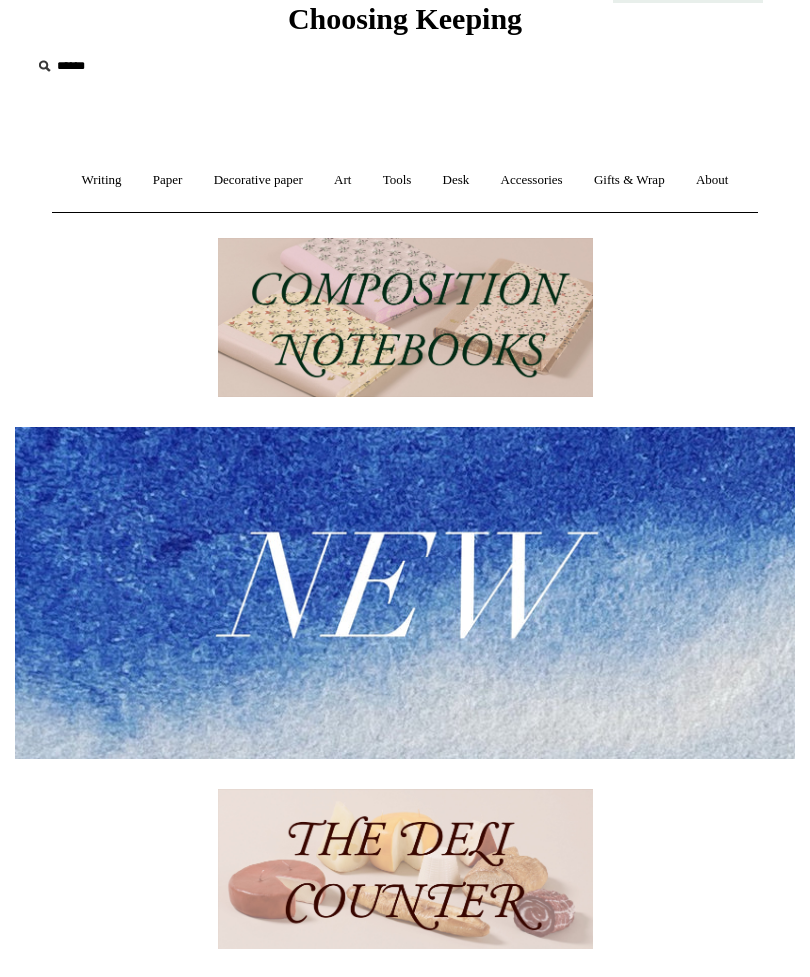 scroll, scrollTop: 0, scrollLeft: 0, axis: both 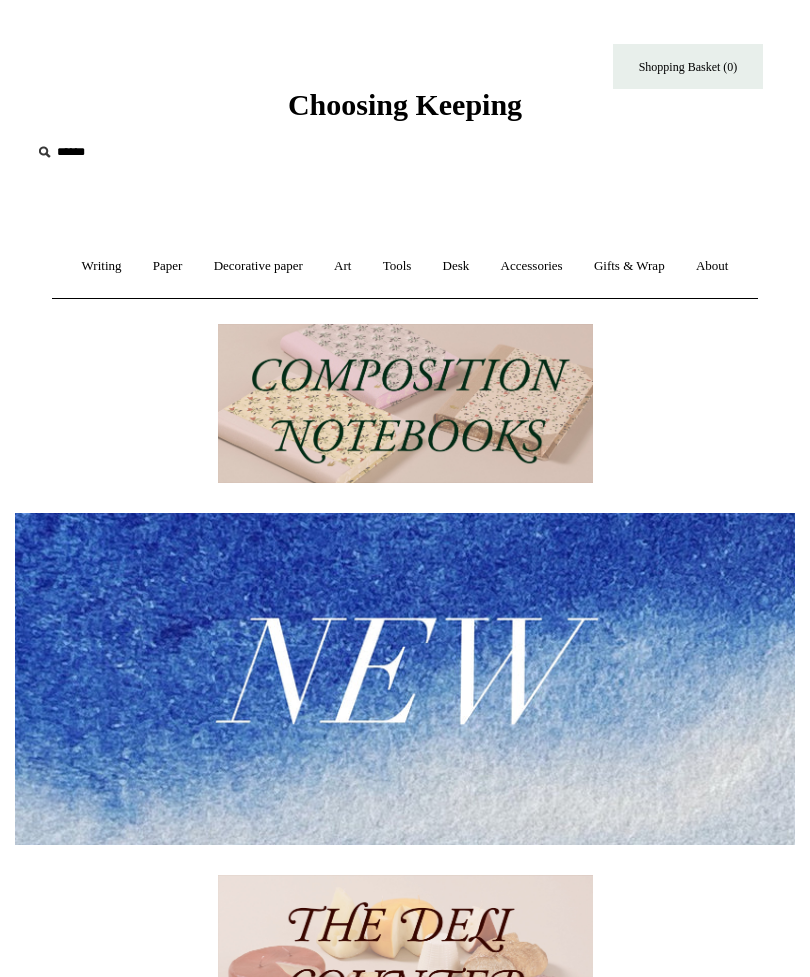 click on "Paper +" at bounding box center (168, 266) 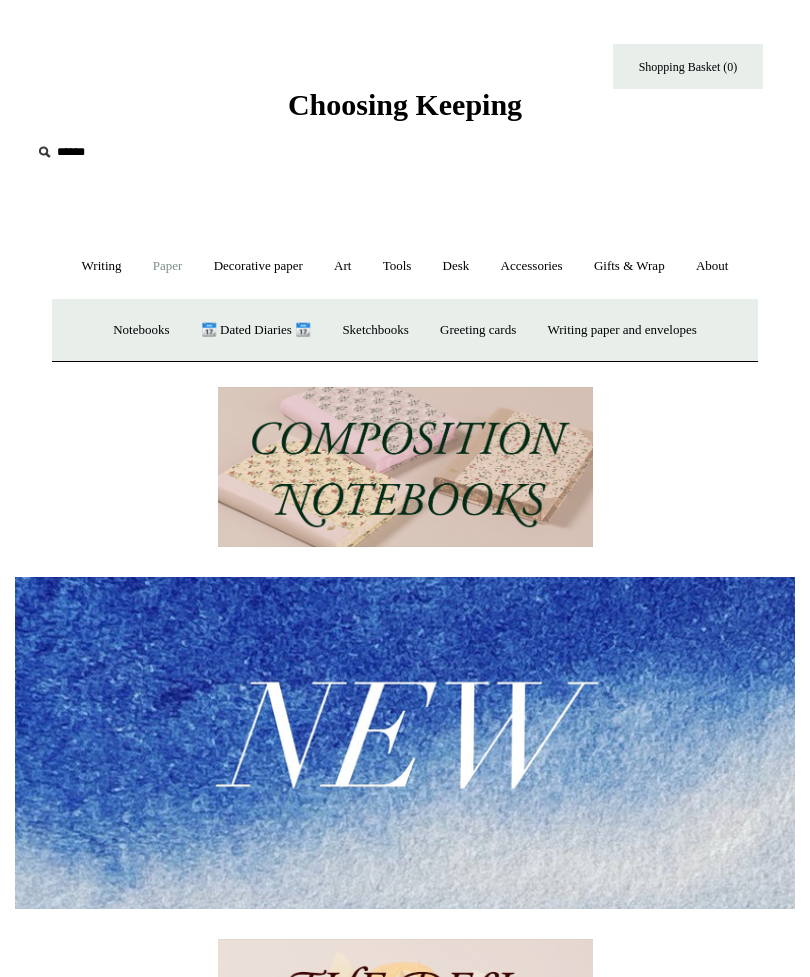 click on "Decorative paper +" at bounding box center [258, 266] 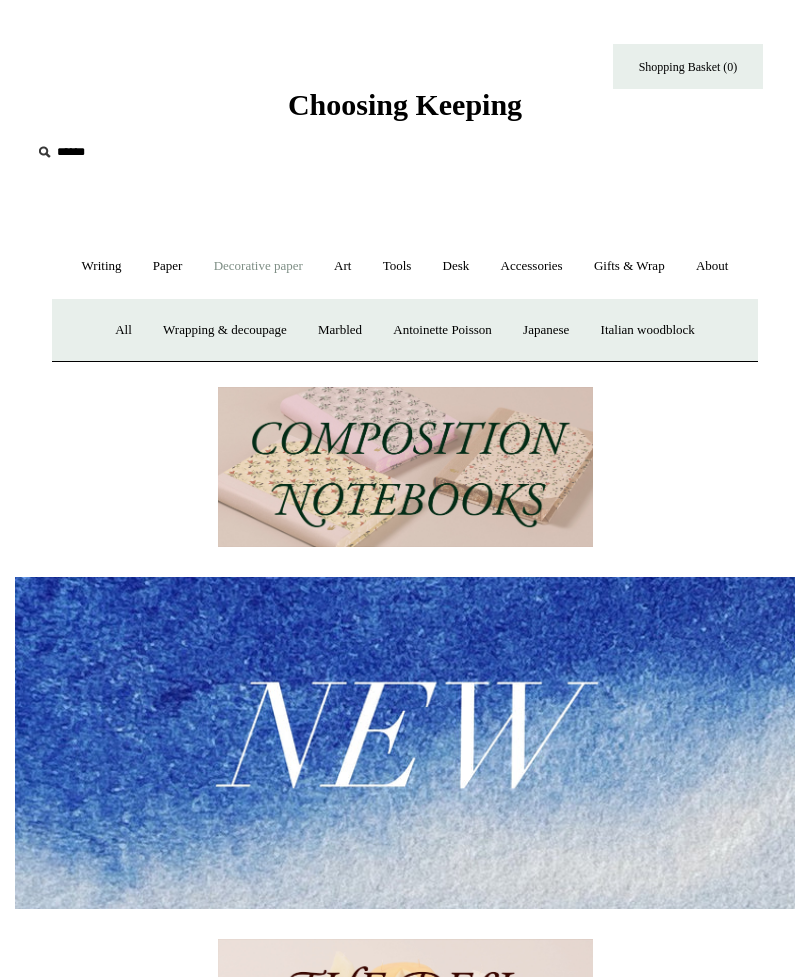 click on "Wrapping & decoupage" at bounding box center [225, 330] 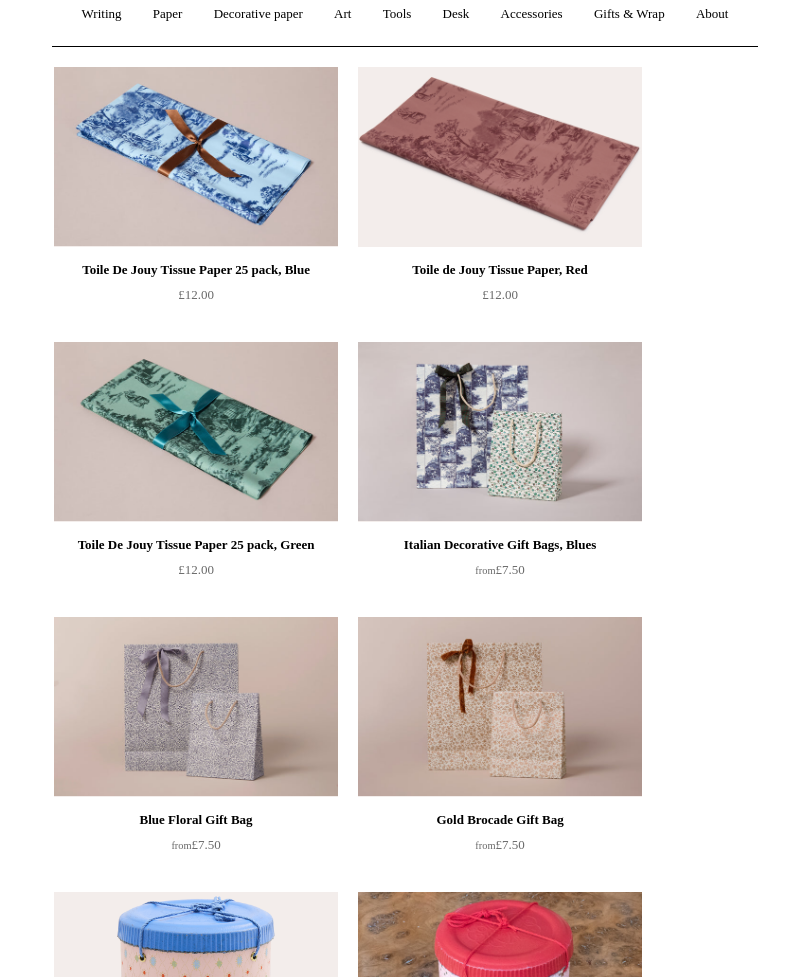 scroll, scrollTop: 252, scrollLeft: 0, axis: vertical 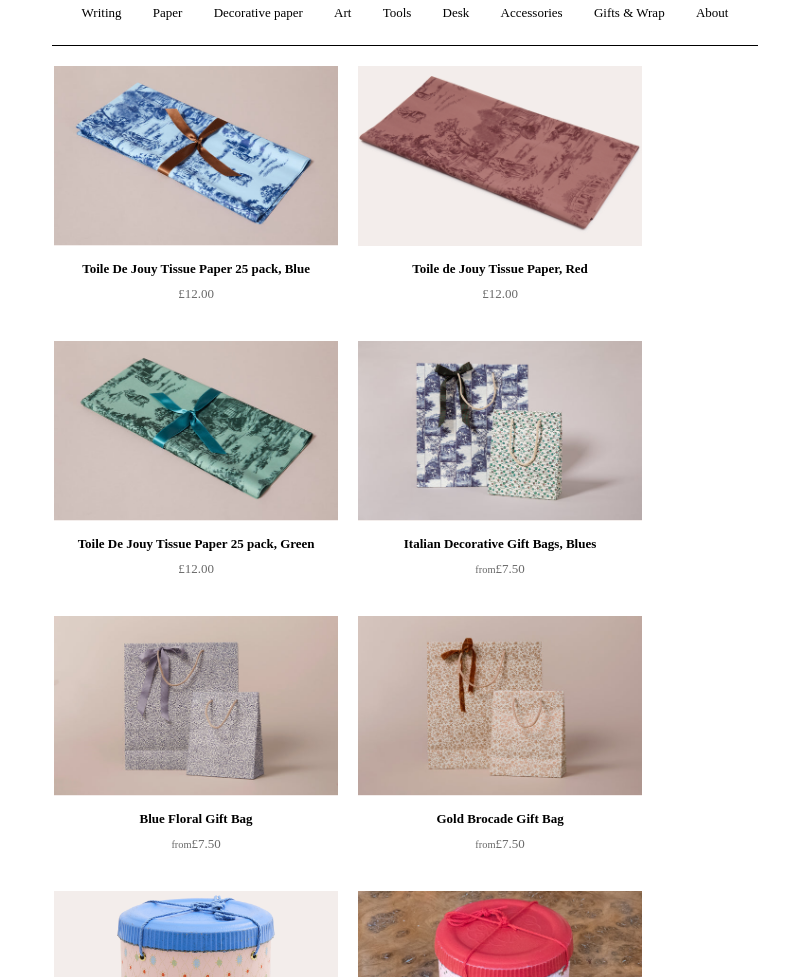 click at bounding box center (196, 432) 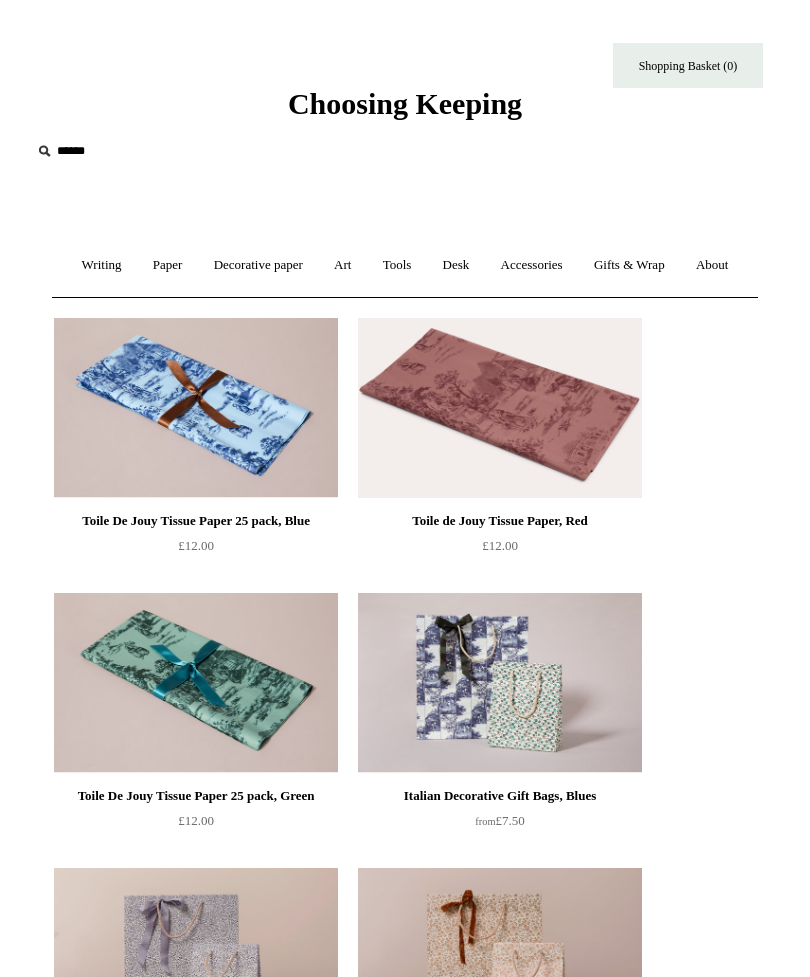 scroll, scrollTop: 0, scrollLeft: 0, axis: both 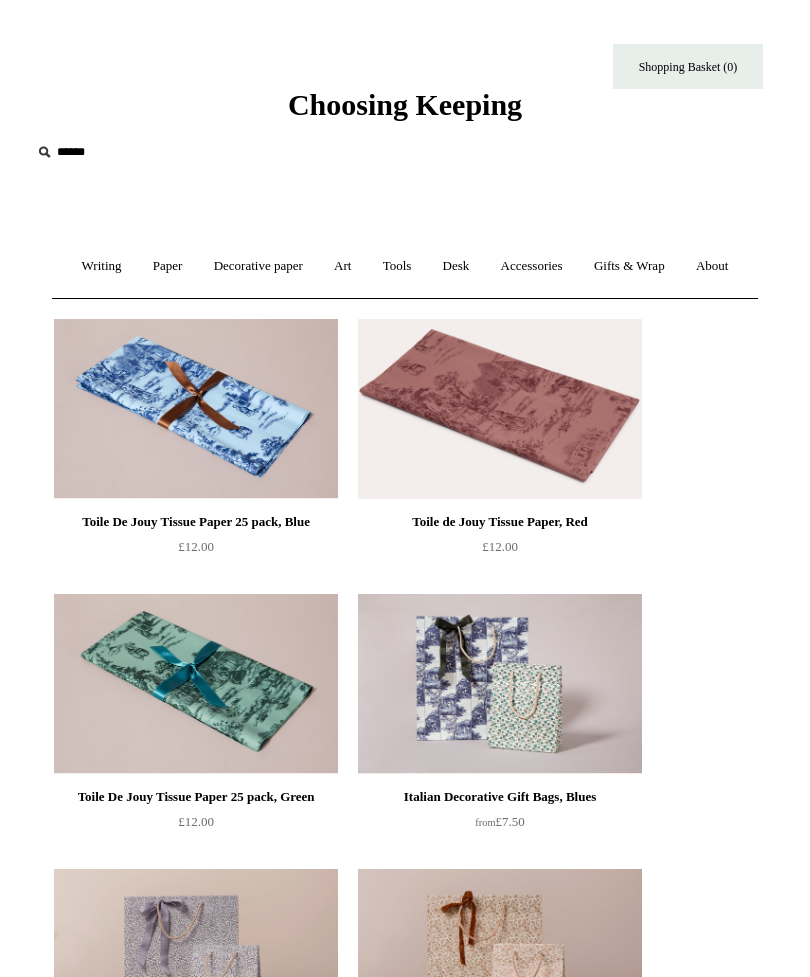 click on "Decorative paper +" at bounding box center (258, 266) 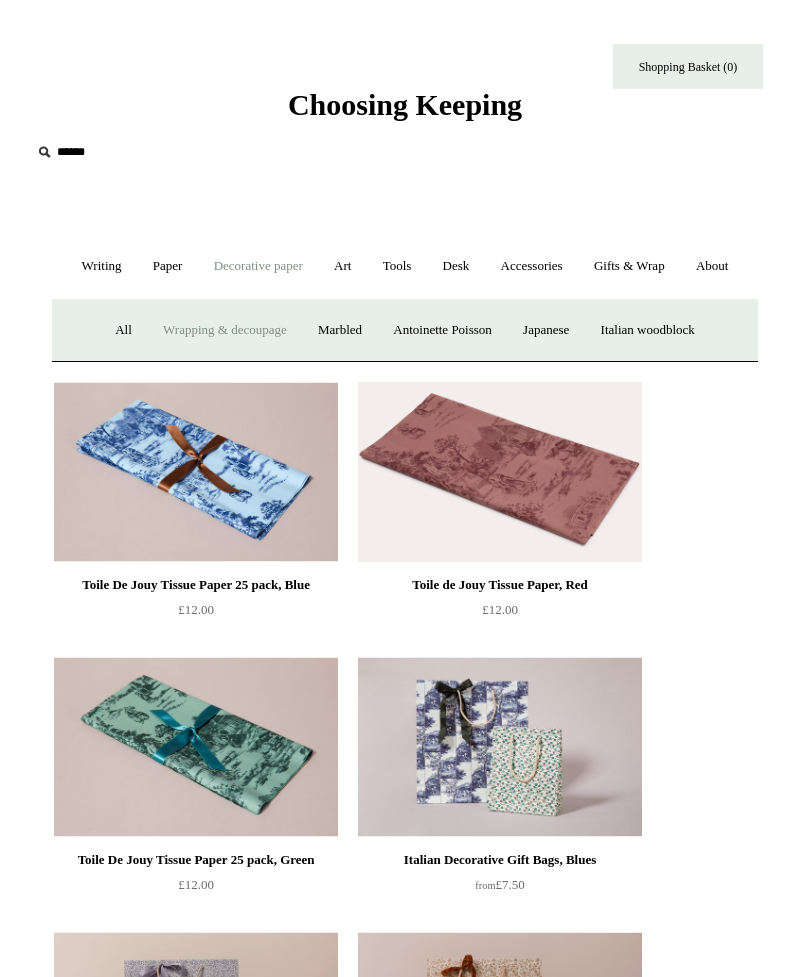 click on "Italian woodblock" at bounding box center [648, 330] 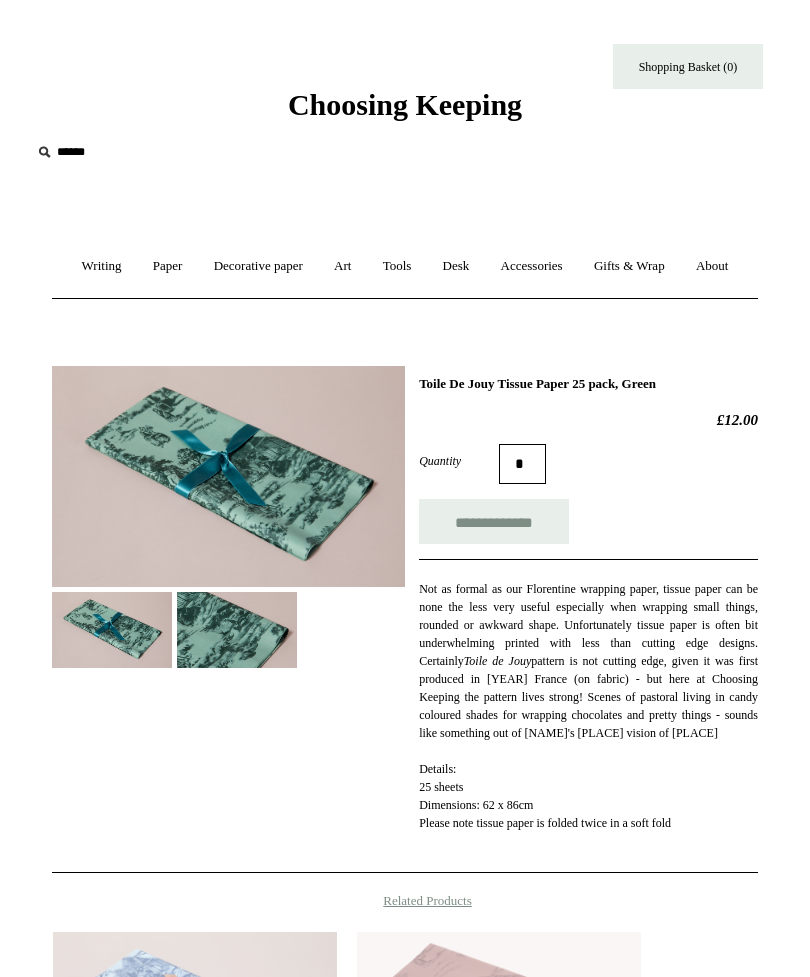 scroll, scrollTop: 0, scrollLeft: 0, axis: both 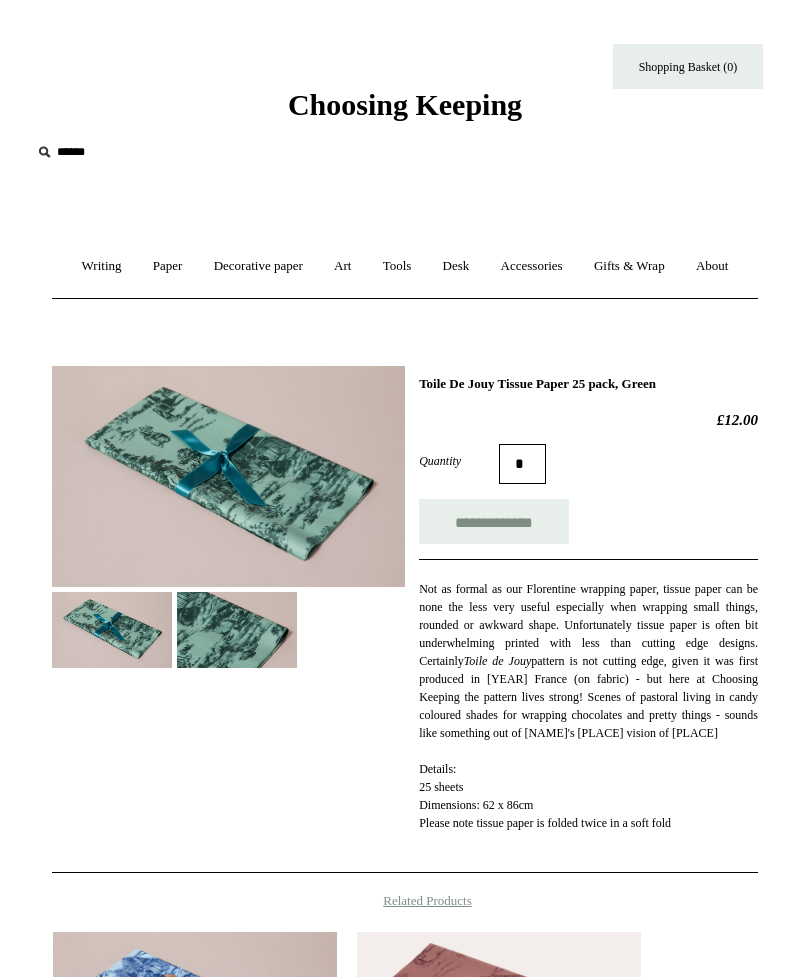 click at bounding box center (237, 629) 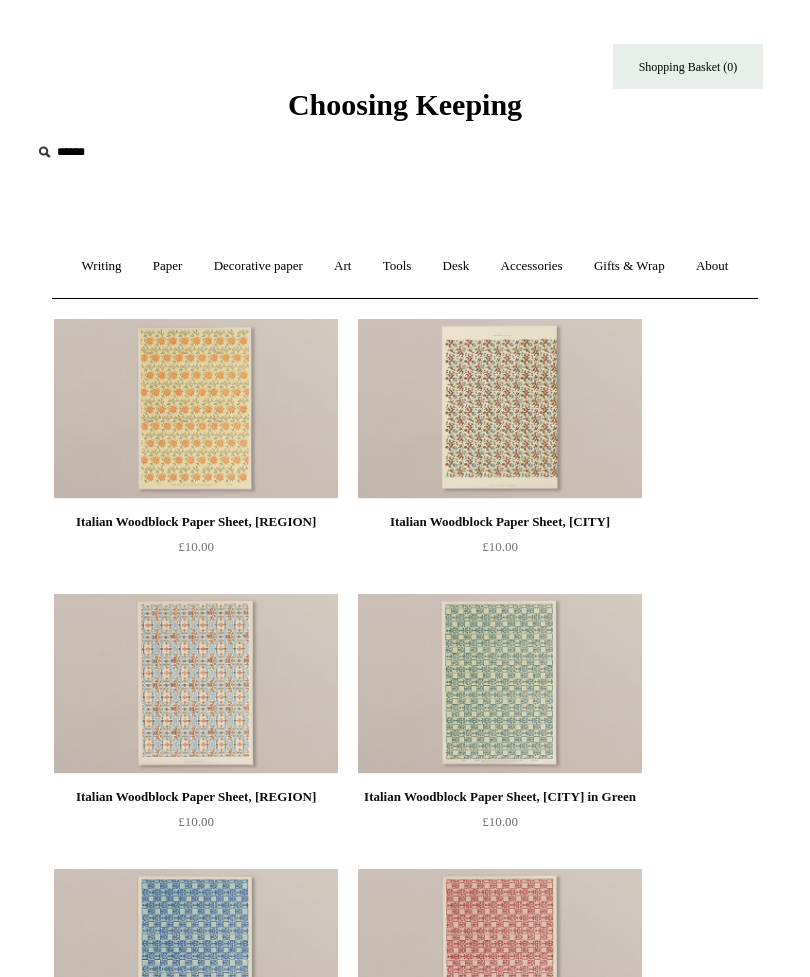 scroll, scrollTop: 0, scrollLeft: 0, axis: both 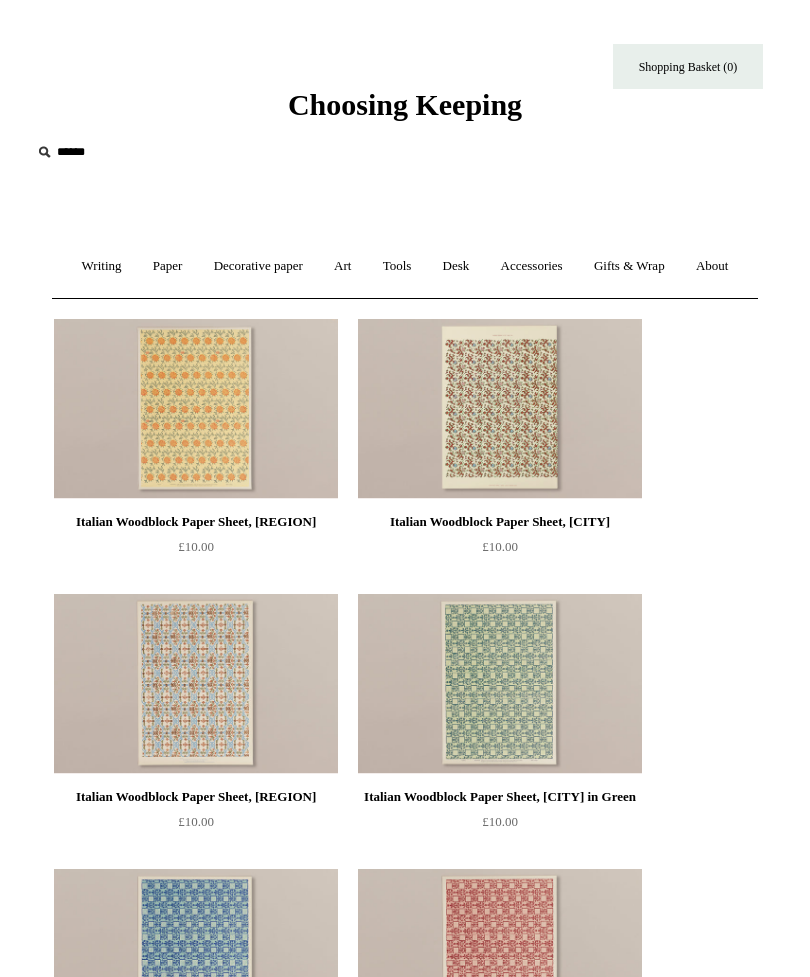 click at bounding box center (500, 409) 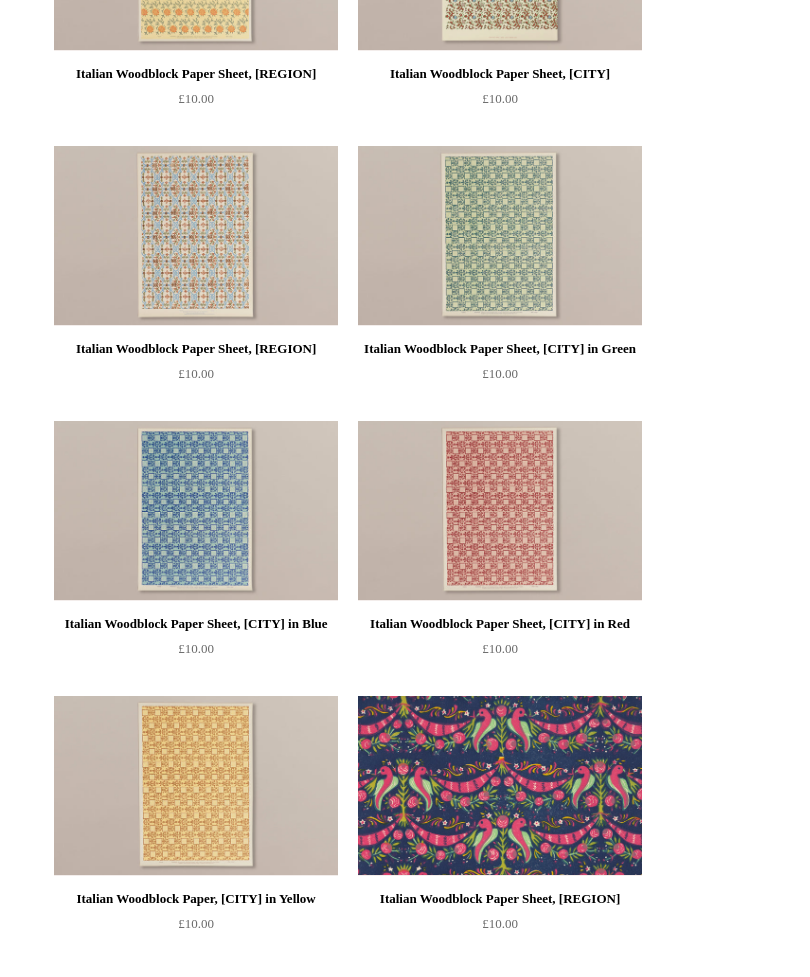 scroll, scrollTop: 0, scrollLeft: 0, axis: both 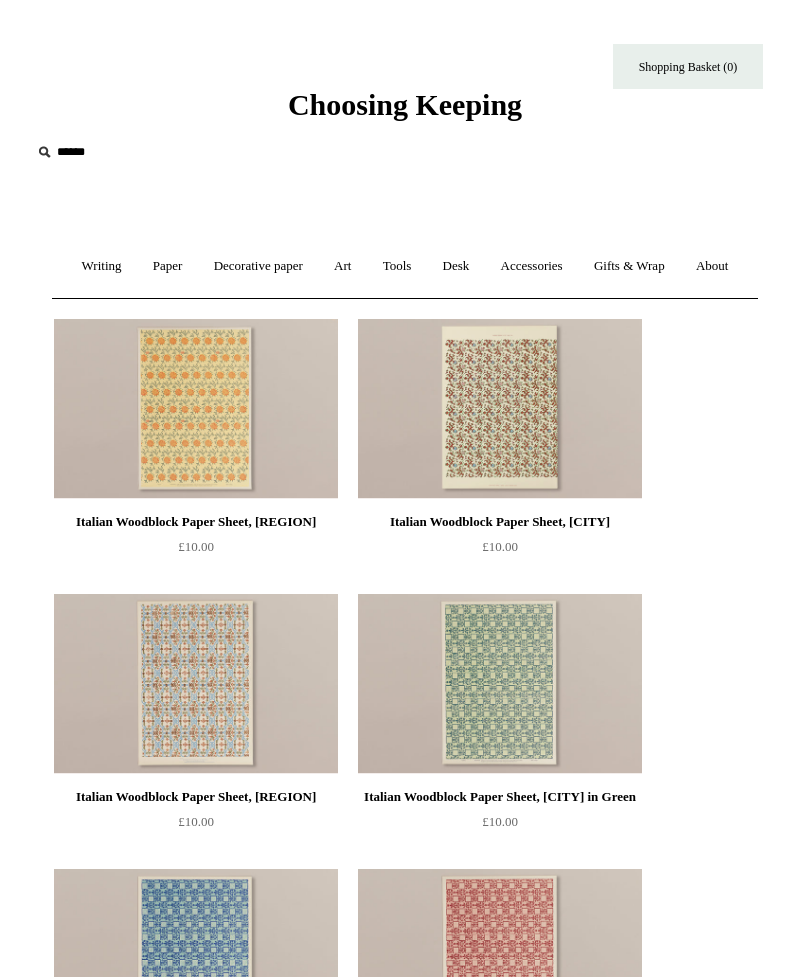click on "About +" at bounding box center [712, 266] 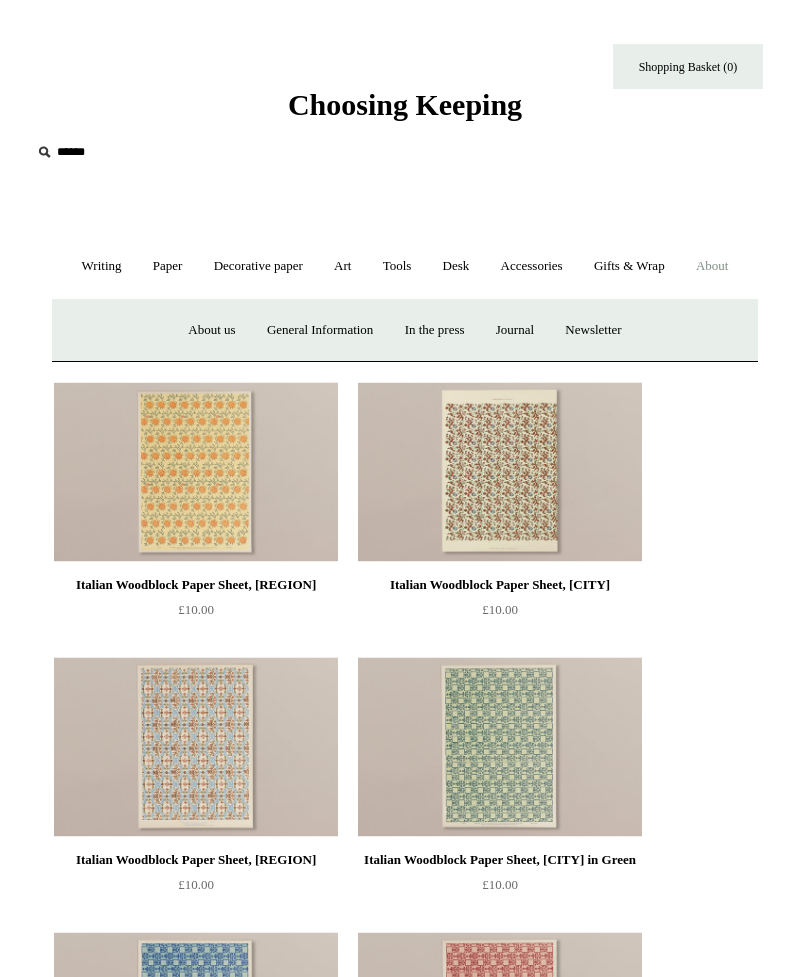 click on "Decorative paper +" at bounding box center (258, 266) 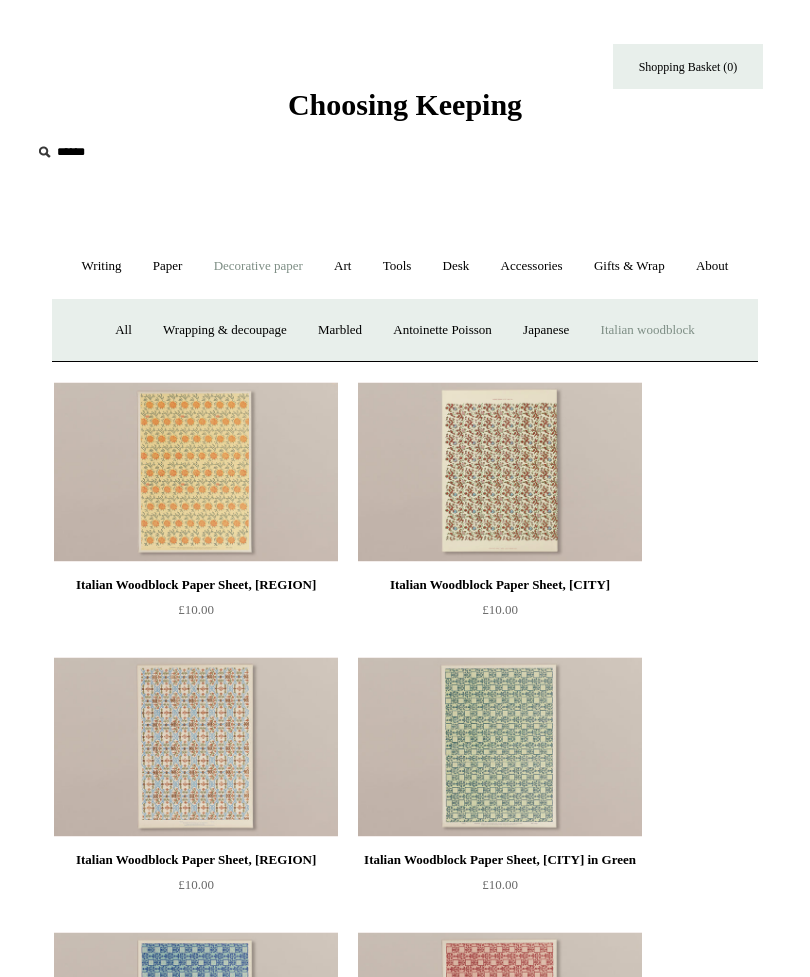 click on "Antoinette Poisson" at bounding box center [442, 330] 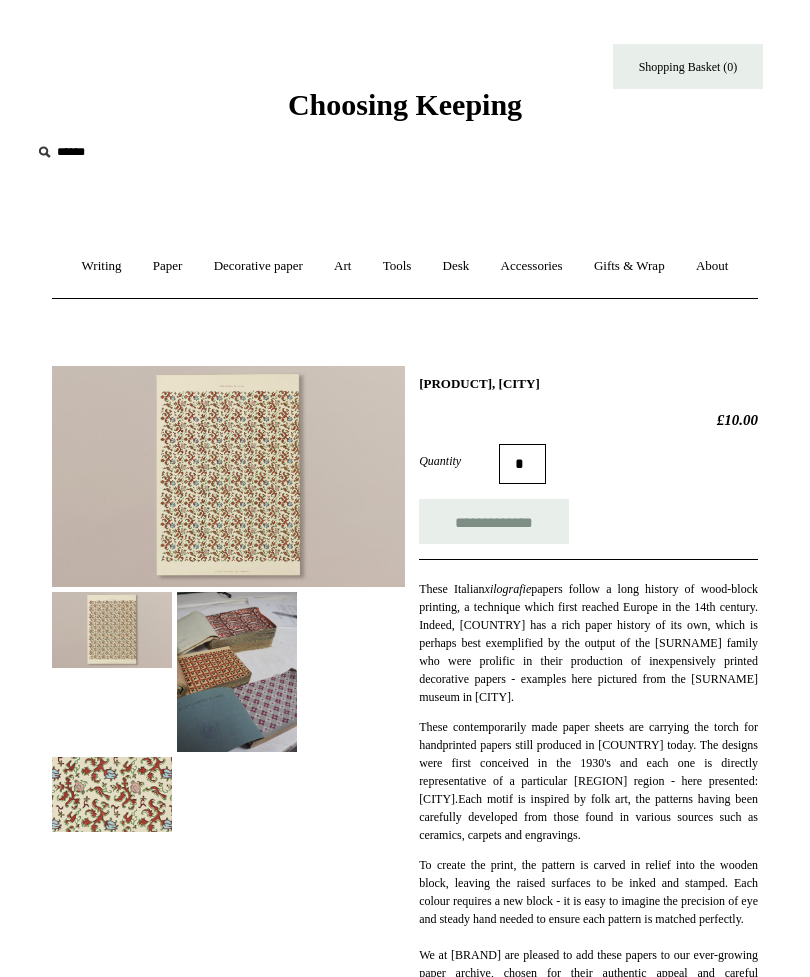 scroll, scrollTop: 0, scrollLeft: 0, axis: both 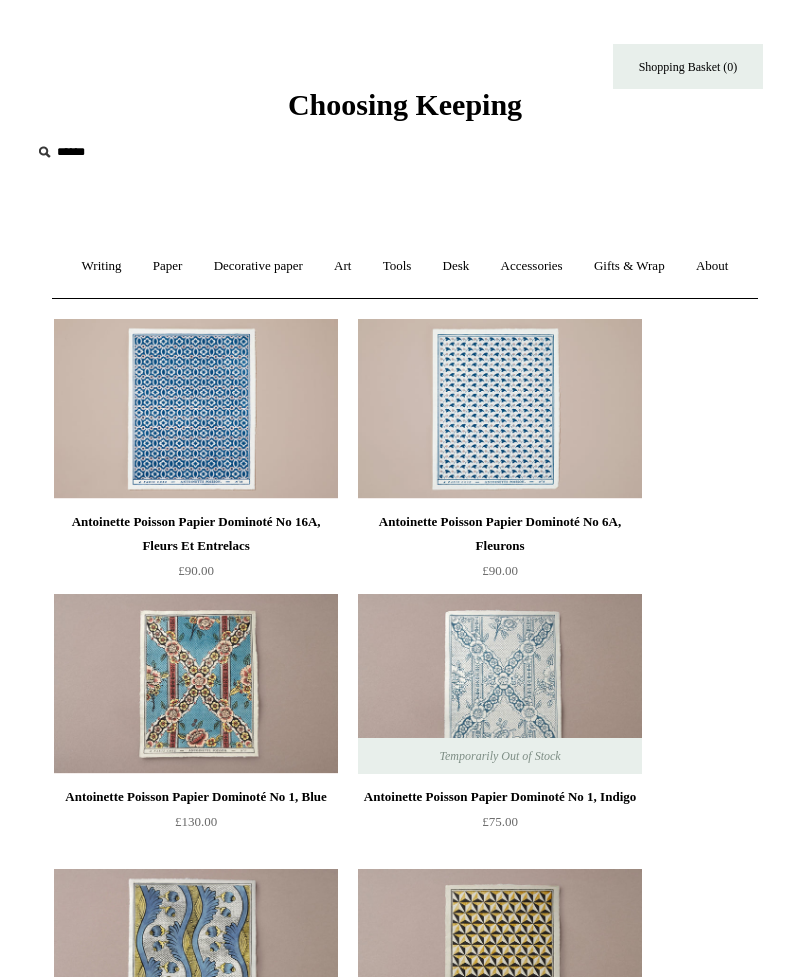 click on "Art +" at bounding box center (342, 266) 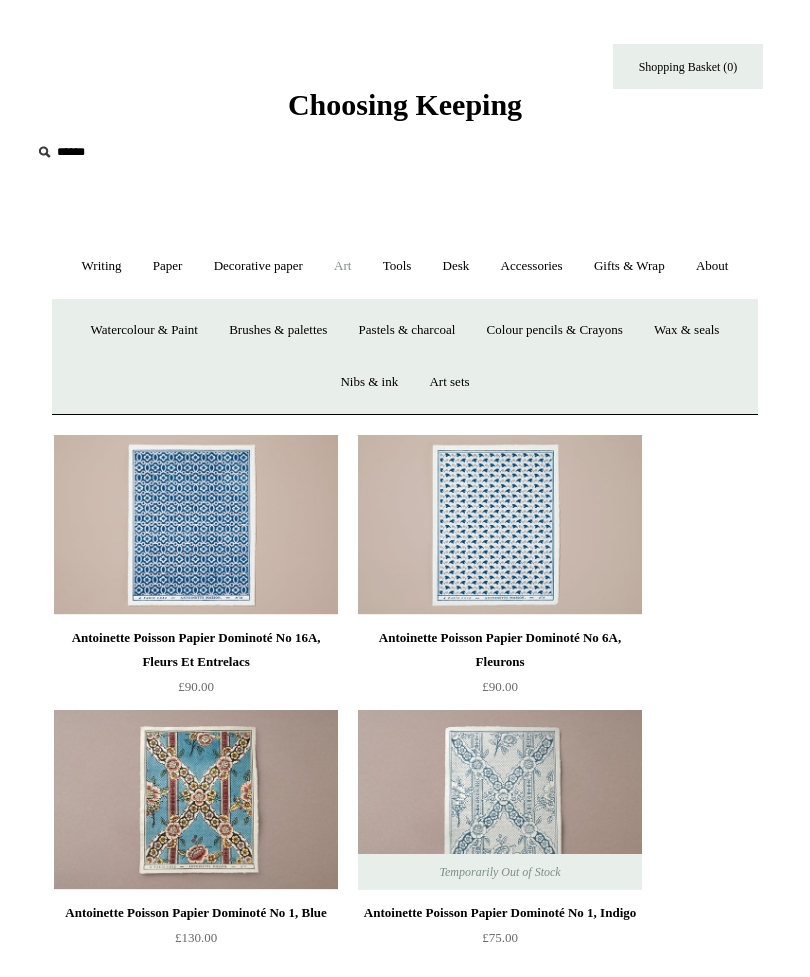 click on "Nibs & ink" at bounding box center (369, 382) 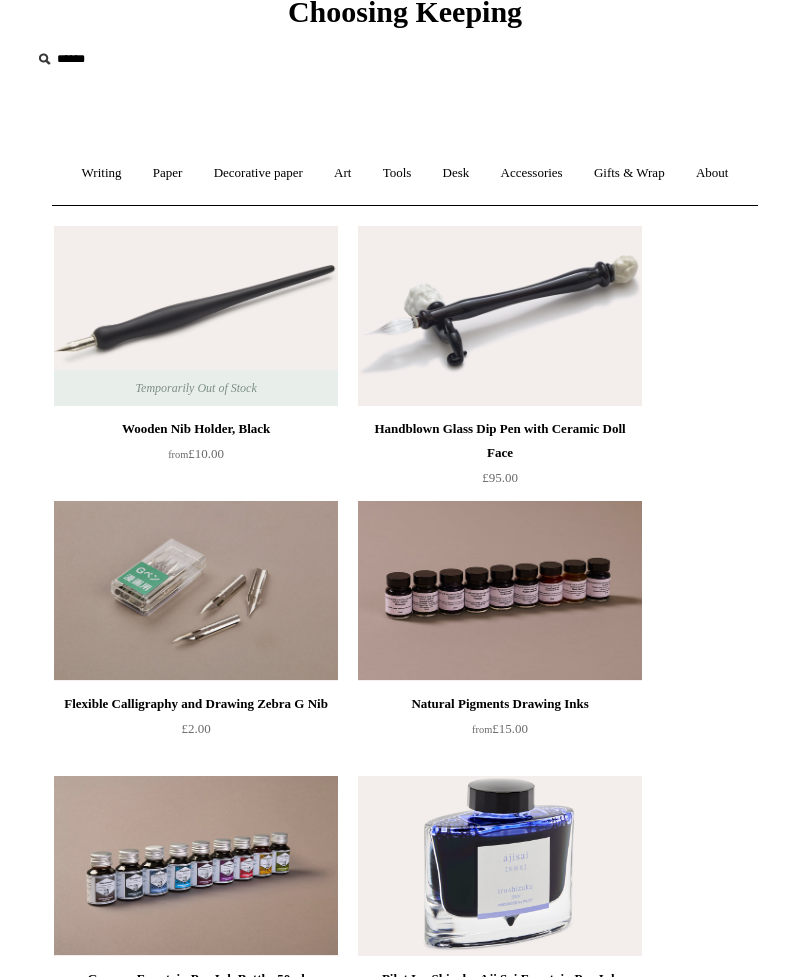 scroll, scrollTop: 0, scrollLeft: 0, axis: both 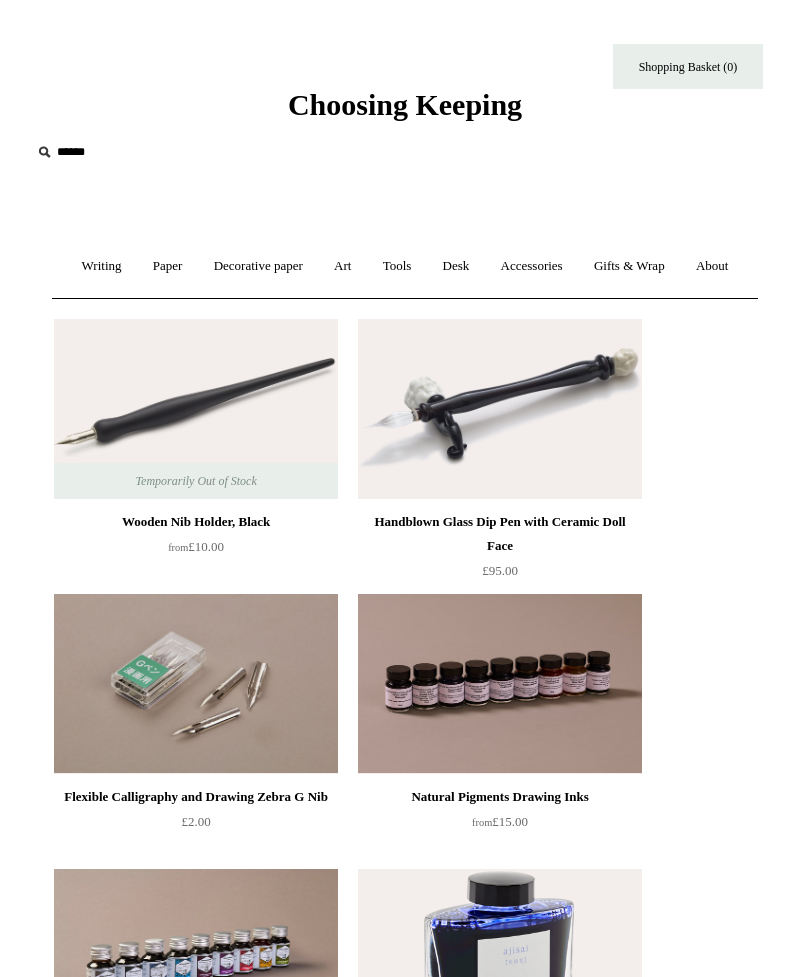 click on "Art +" at bounding box center [342, 266] 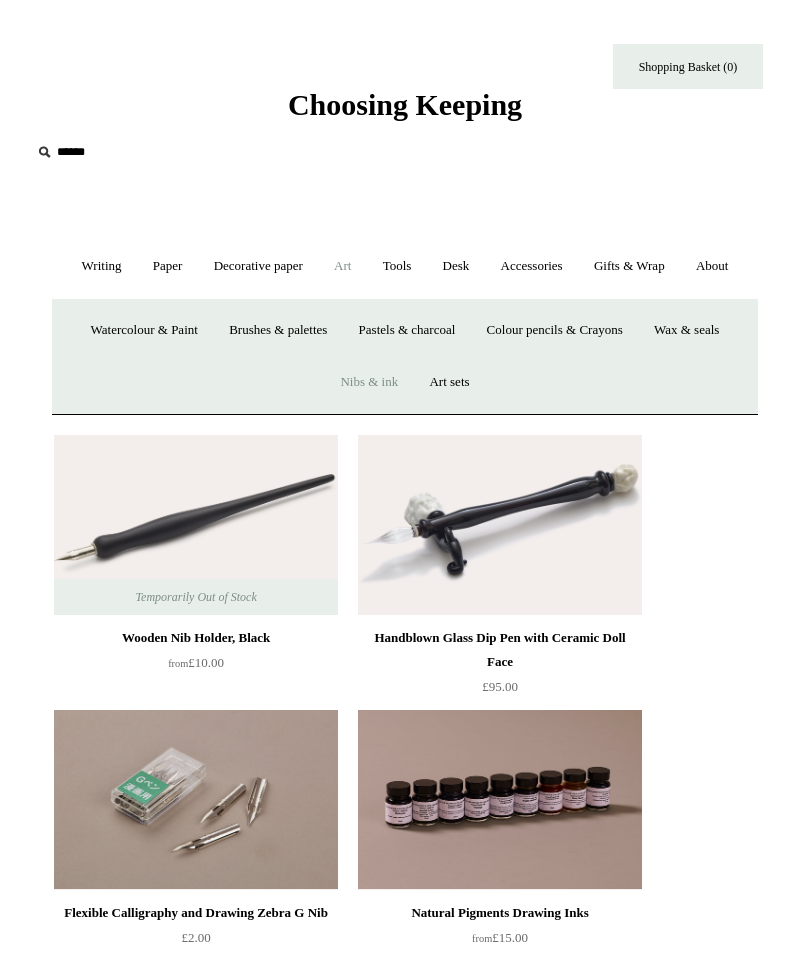 click on "Wax & seals" at bounding box center (686, 330) 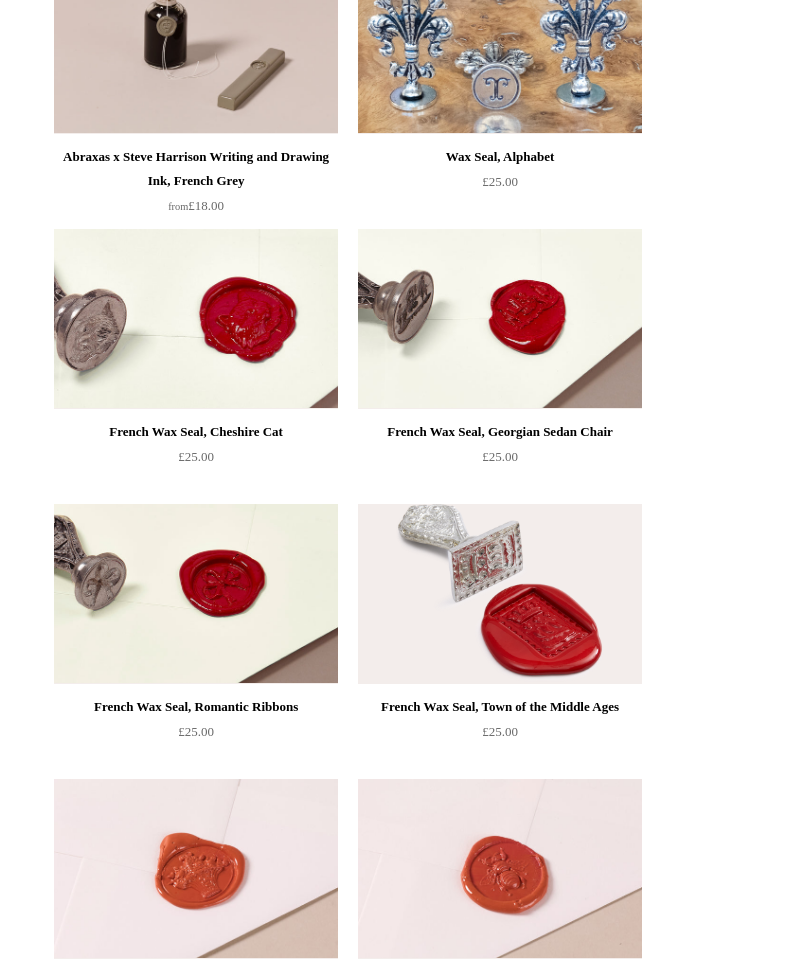 scroll, scrollTop: 640, scrollLeft: 0, axis: vertical 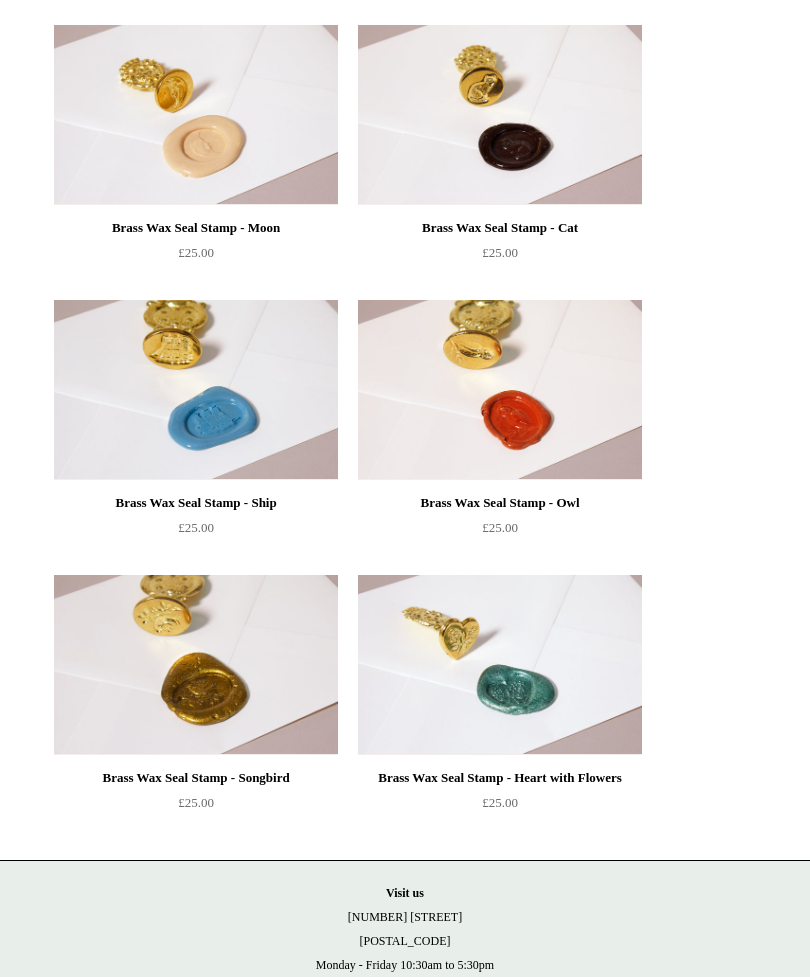 click at bounding box center (500, 665) 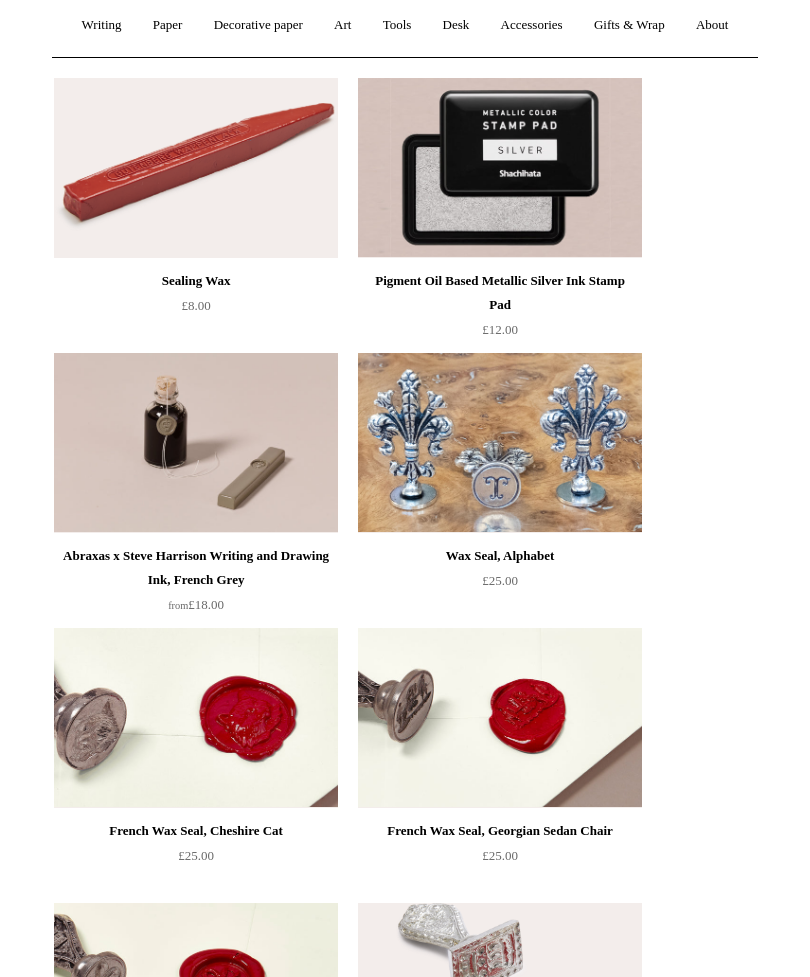 scroll, scrollTop: 0, scrollLeft: 0, axis: both 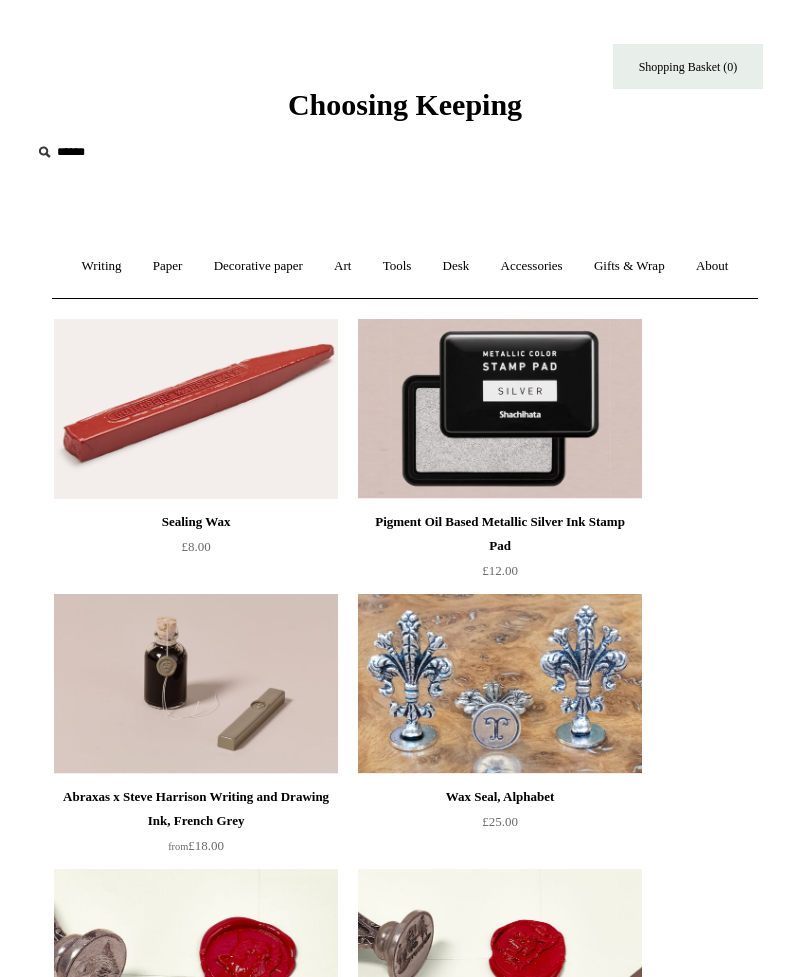 click on "Art +" at bounding box center (342, 266) 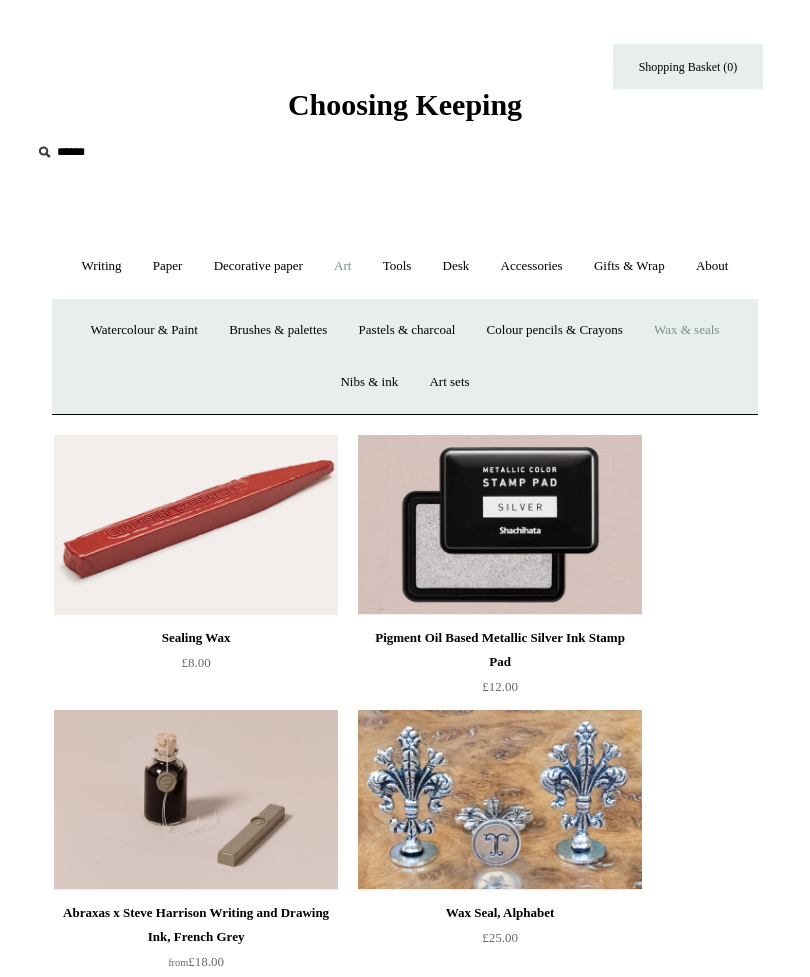 click on "Watercolour & Paint" at bounding box center (144, 330) 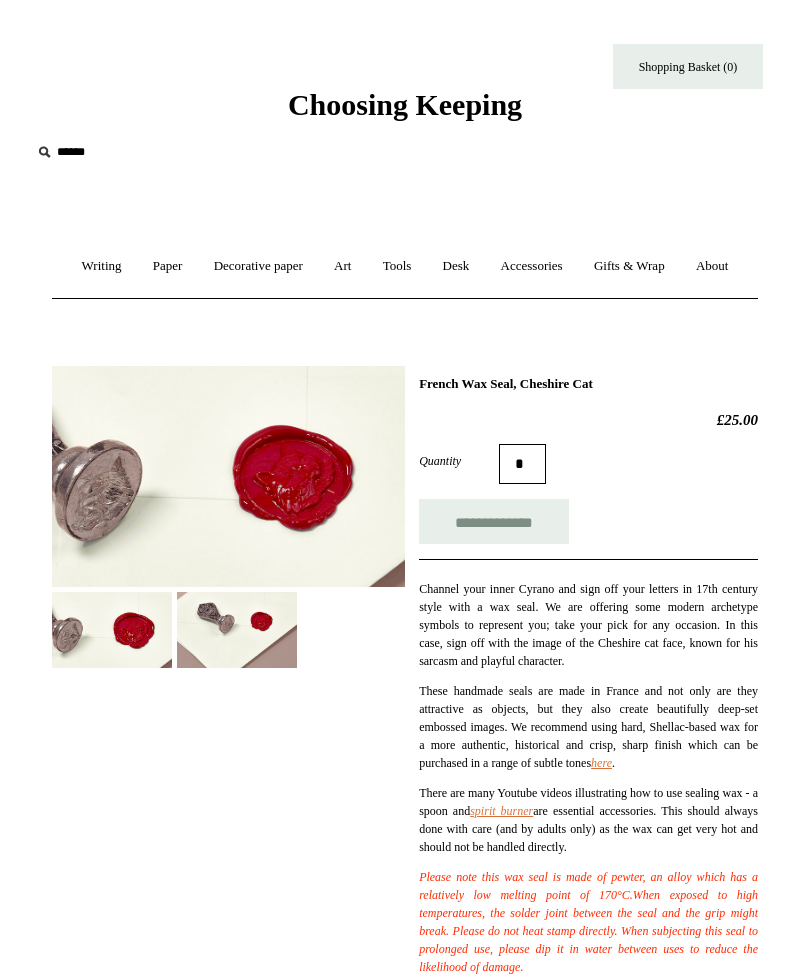 scroll, scrollTop: 0, scrollLeft: 0, axis: both 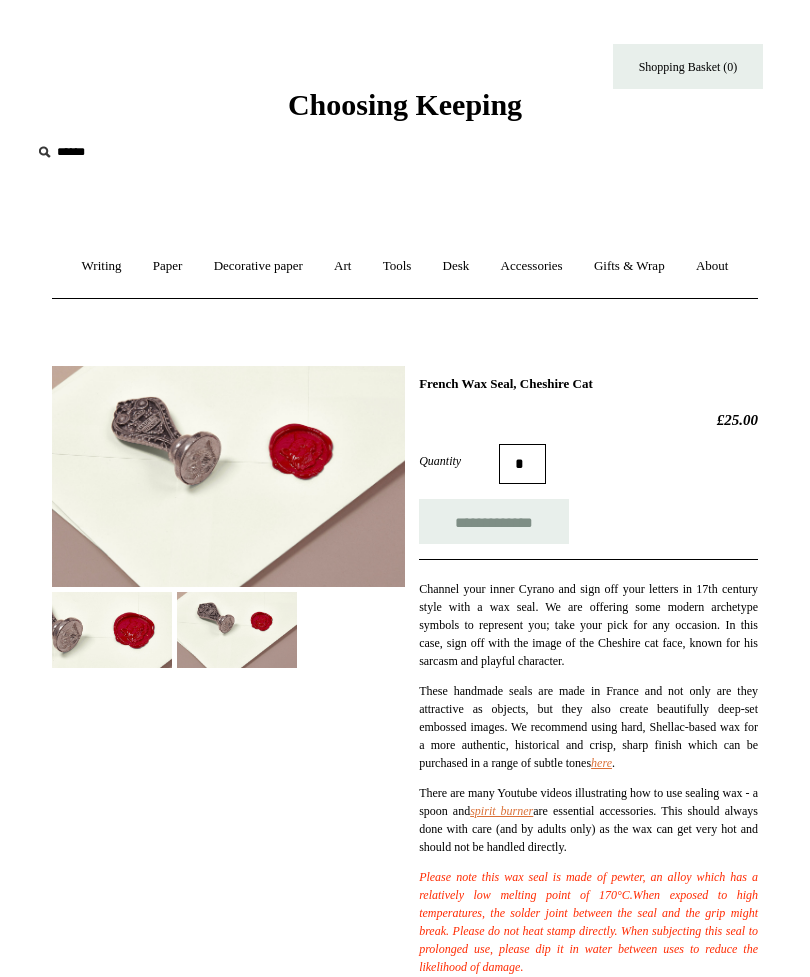 click at bounding box center [112, 629] 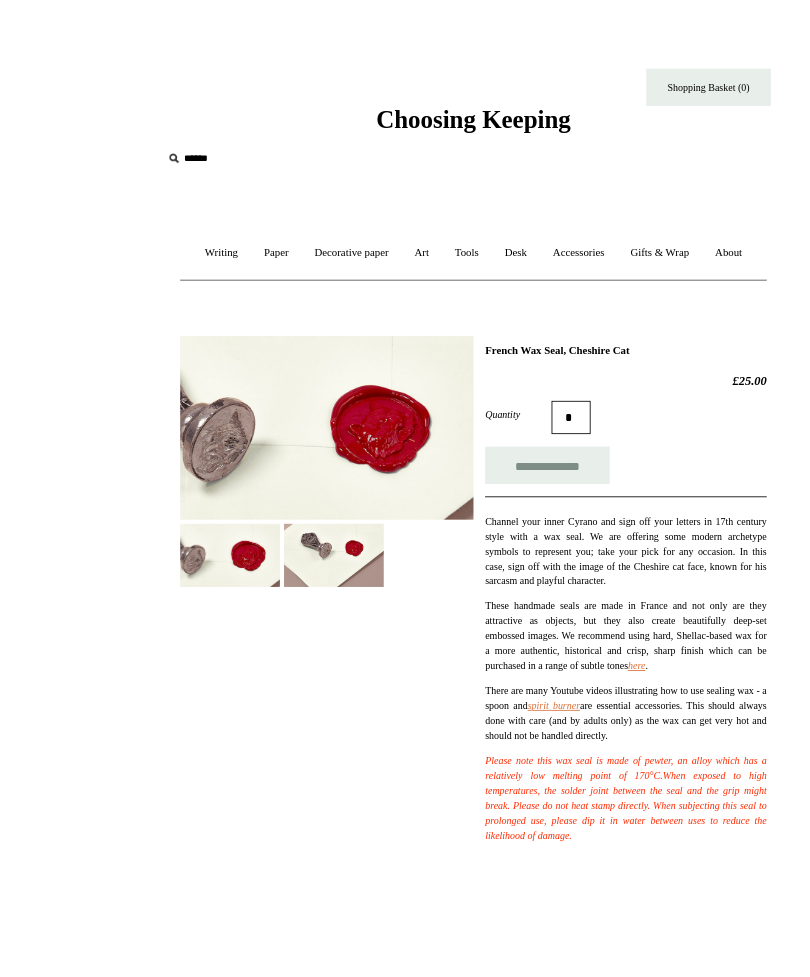 scroll, scrollTop: 49, scrollLeft: 0, axis: vertical 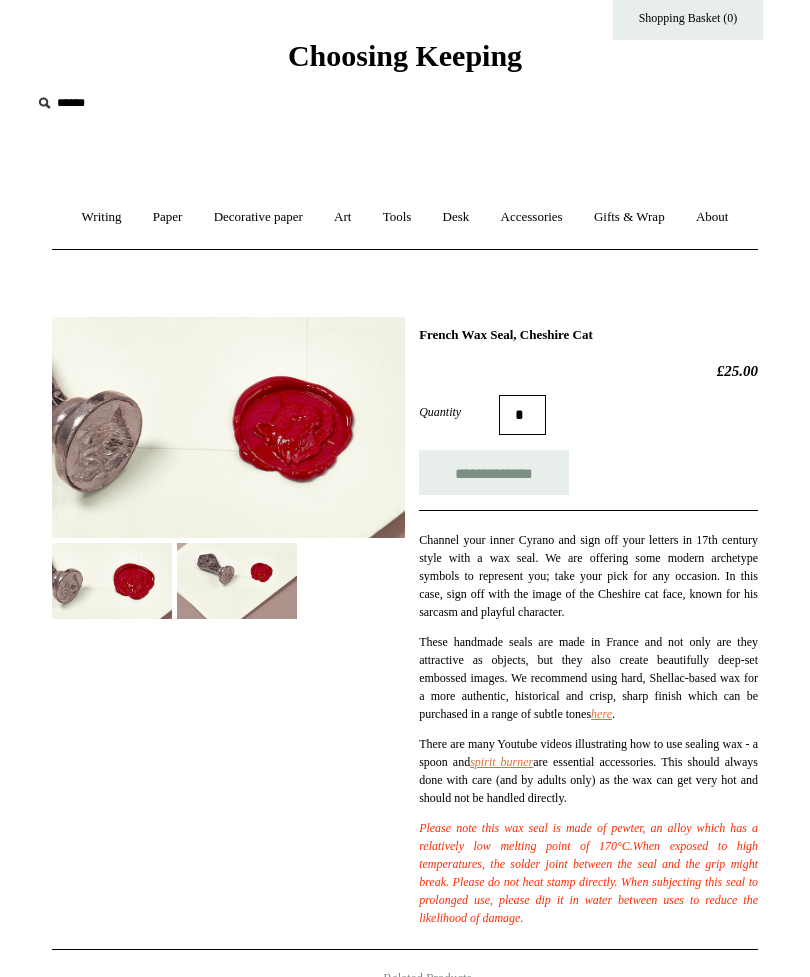 click at bounding box center [112, 580] 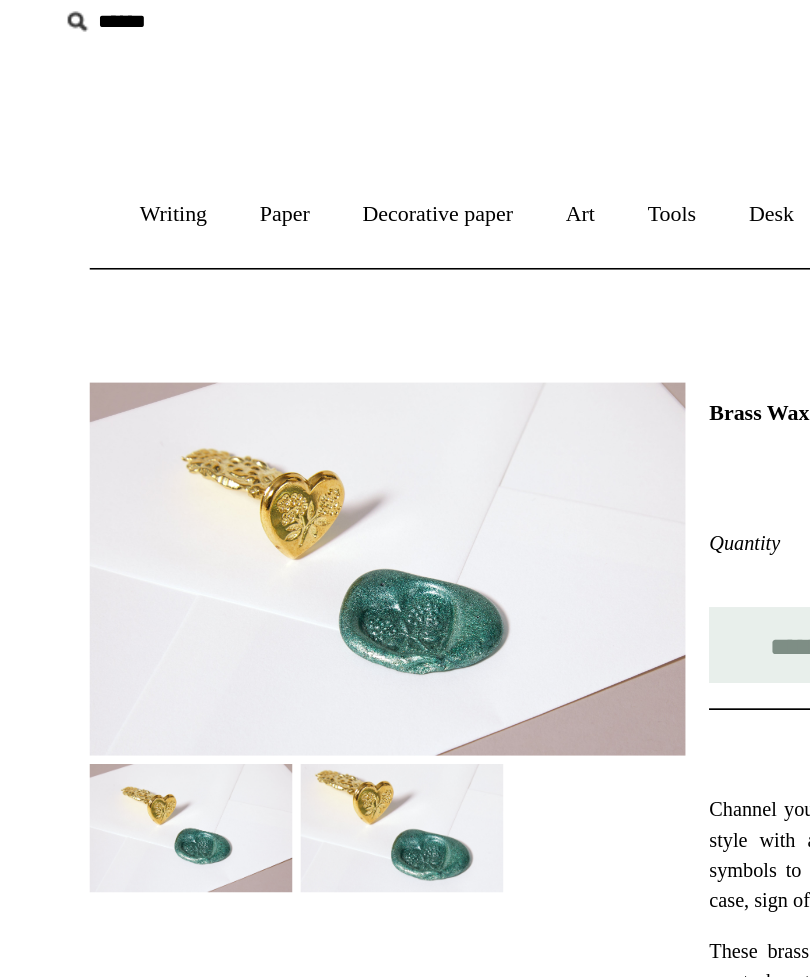 scroll, scrollTop: 0, scrollLeft: 0, axis: both 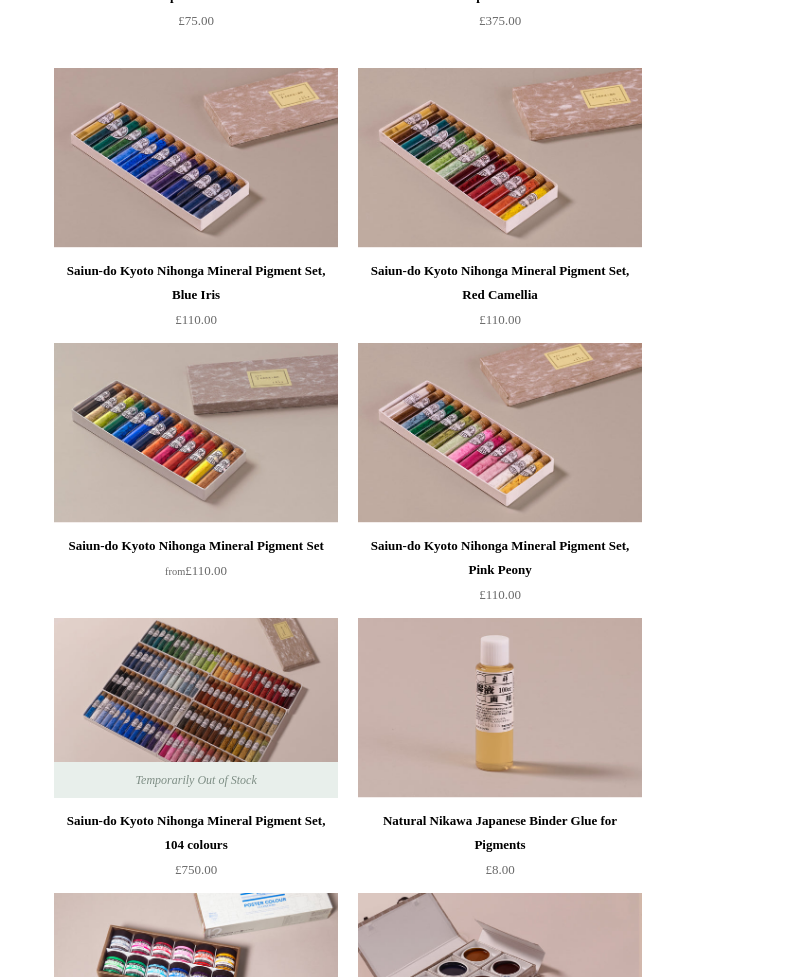 click at bounding box center (500, 433) 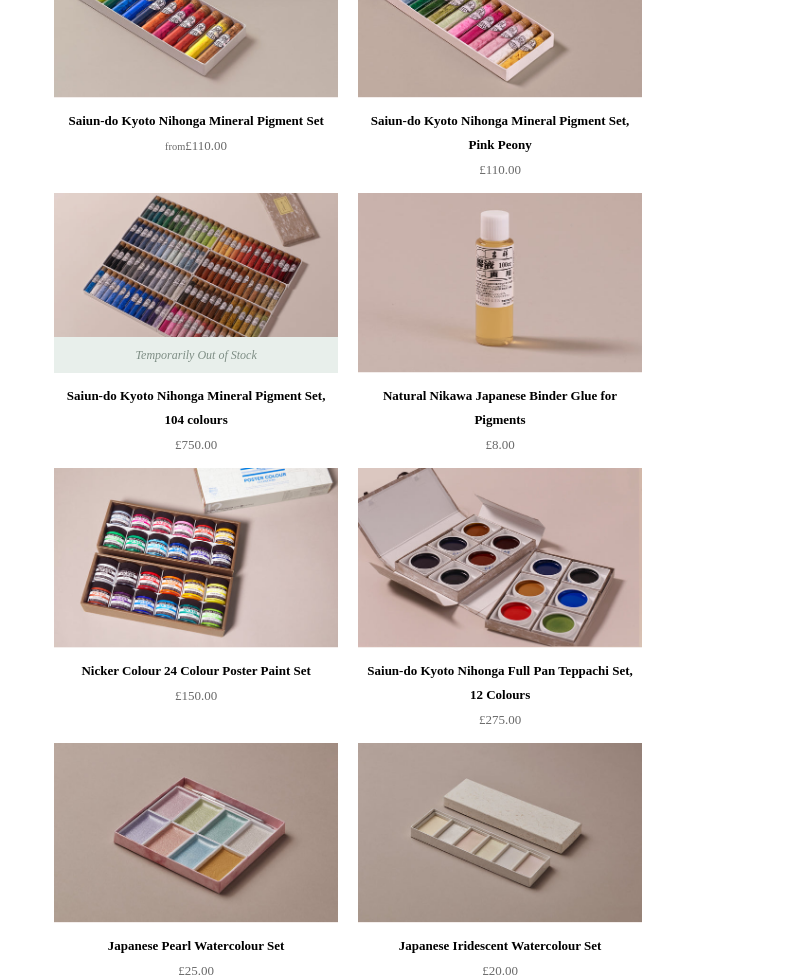 scroll, scrollTop: 3151, scrollLeft: 0, axis: vertical 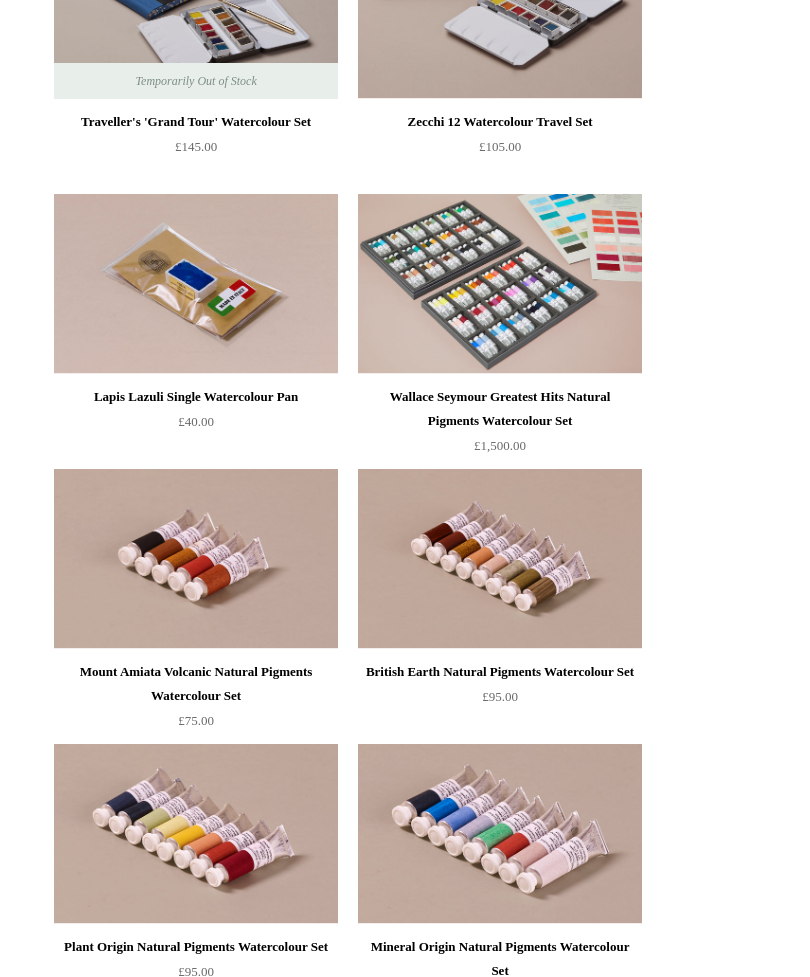 click at bounding box center [500, 559] 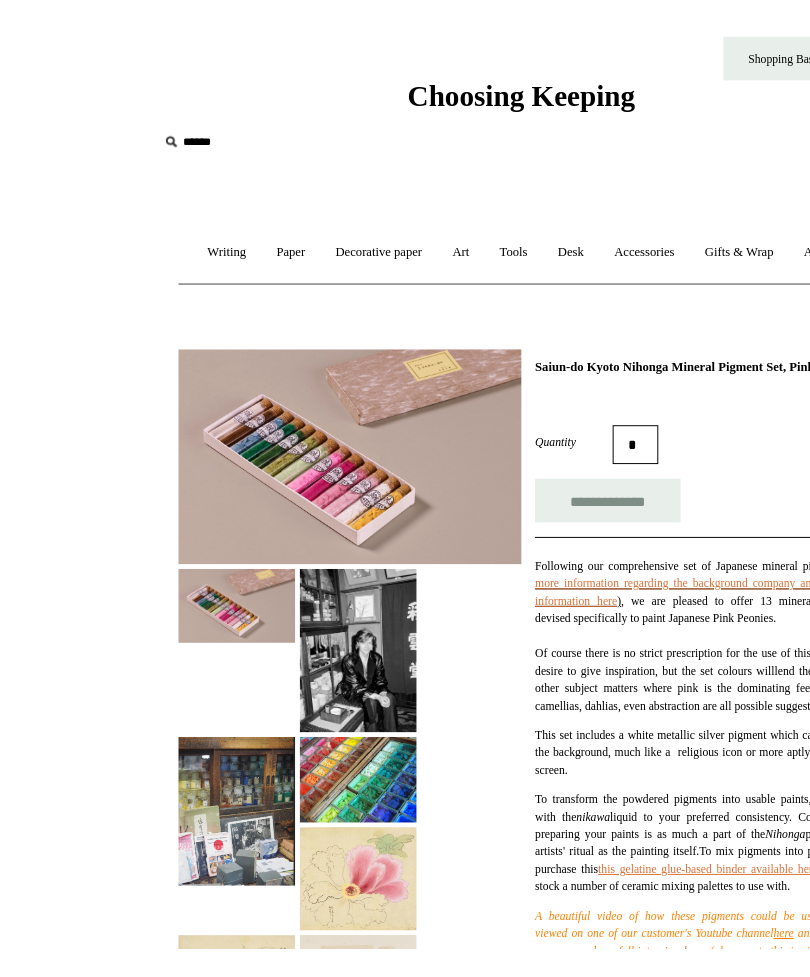 scroll, scrollTop: 18, scrollLeft: 0, axis: vertical 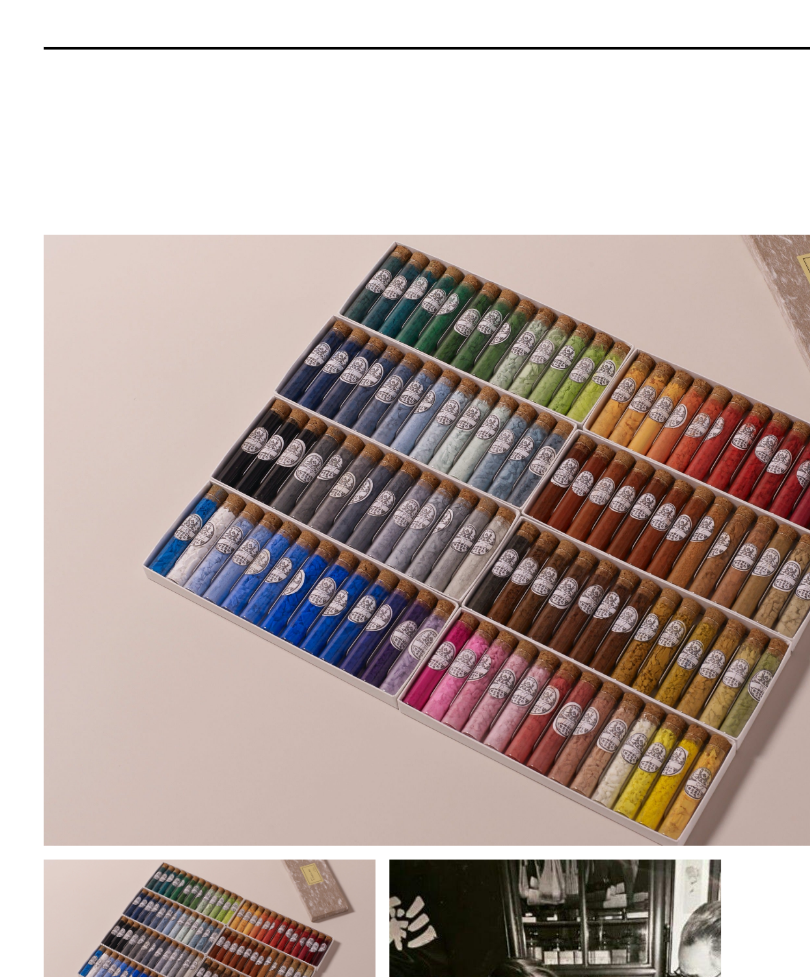 click at bounding box center (228, 477) 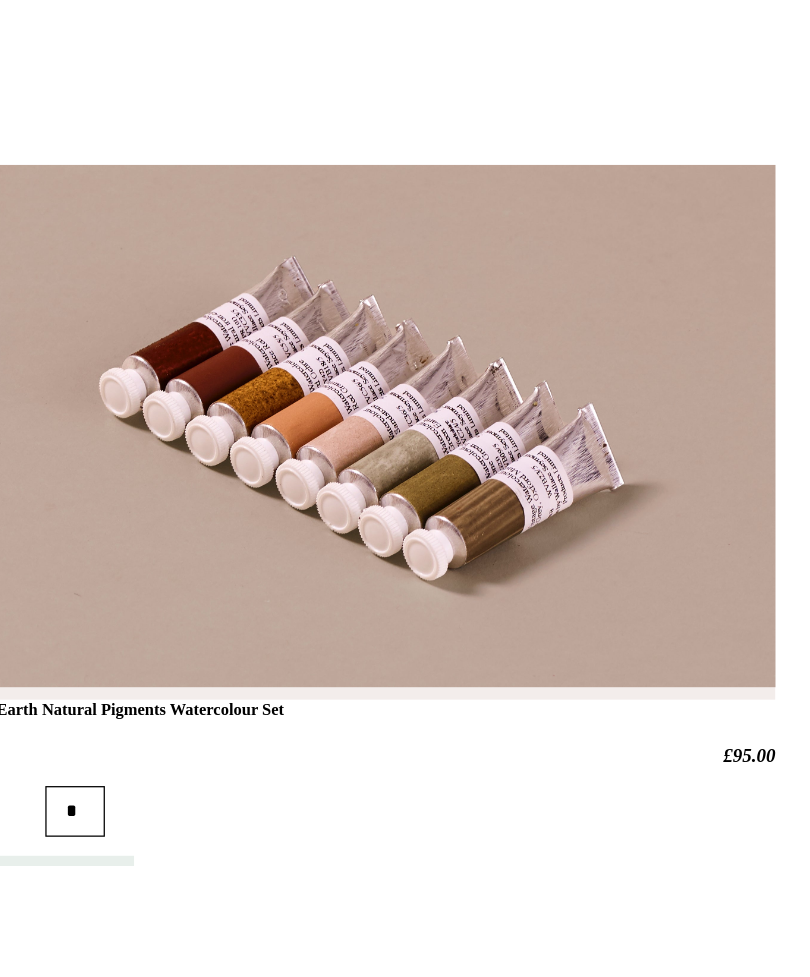 scroll, scrollTop: 0, scrollLeft: 0, axis: both 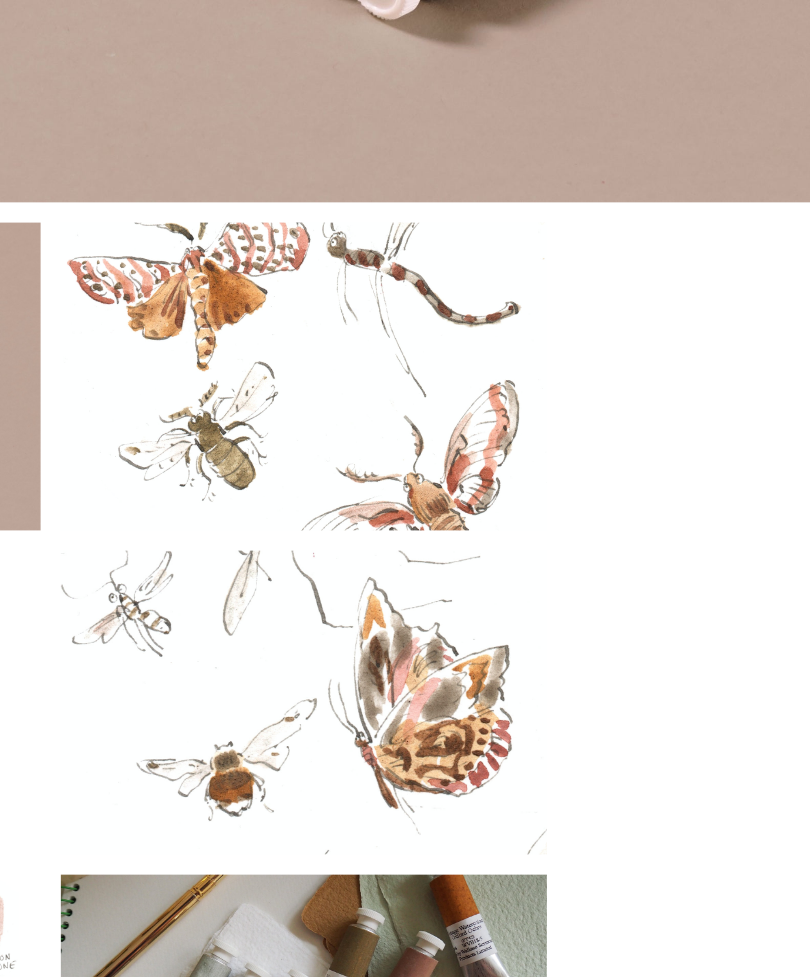click at bounding box center [237, 629] 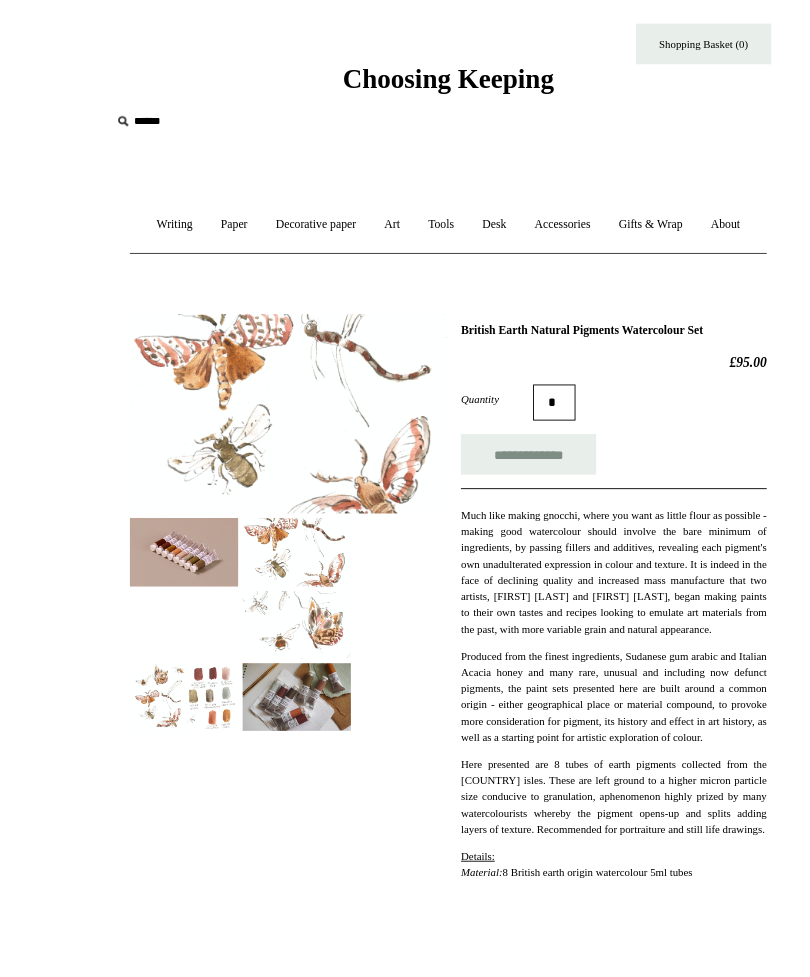 scroll, scrollTop: 52, scrollLeft: 0, axis: vertical 